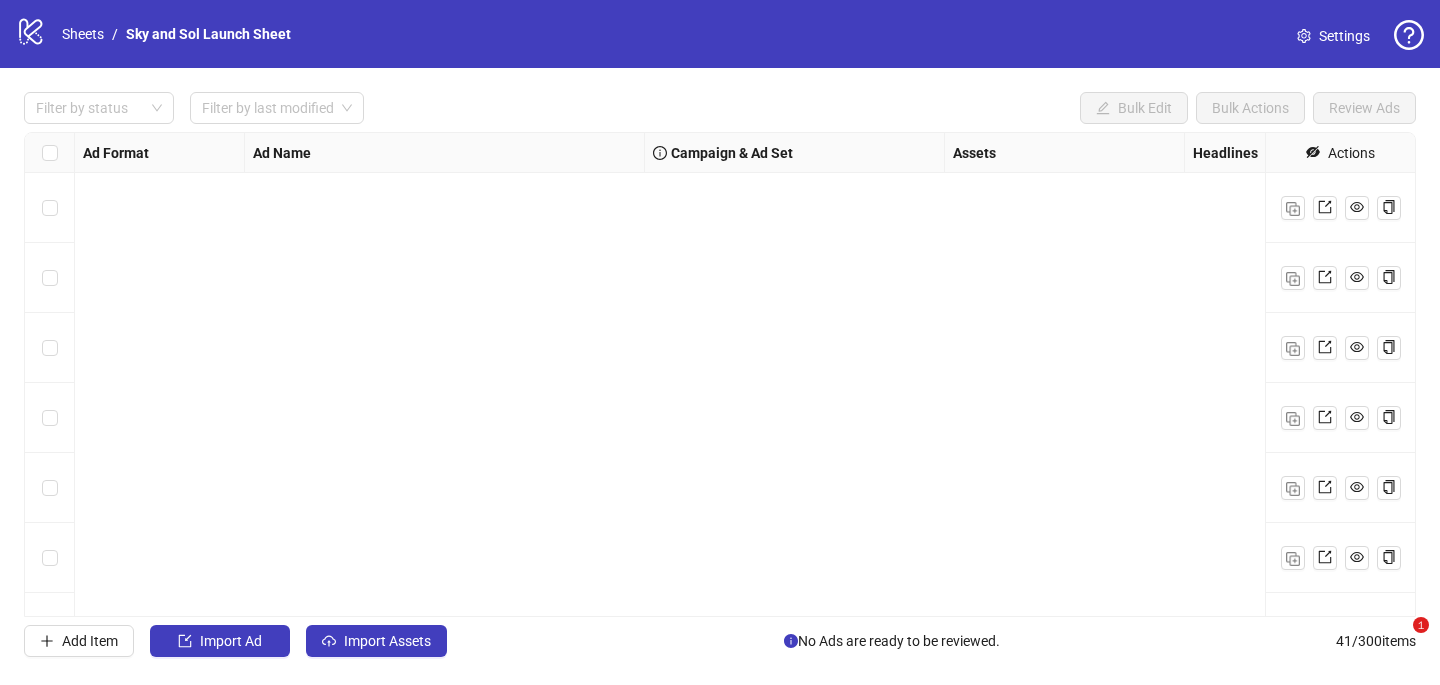 scroll, scrollTop: 0, scrollLeft: 0, axis: both 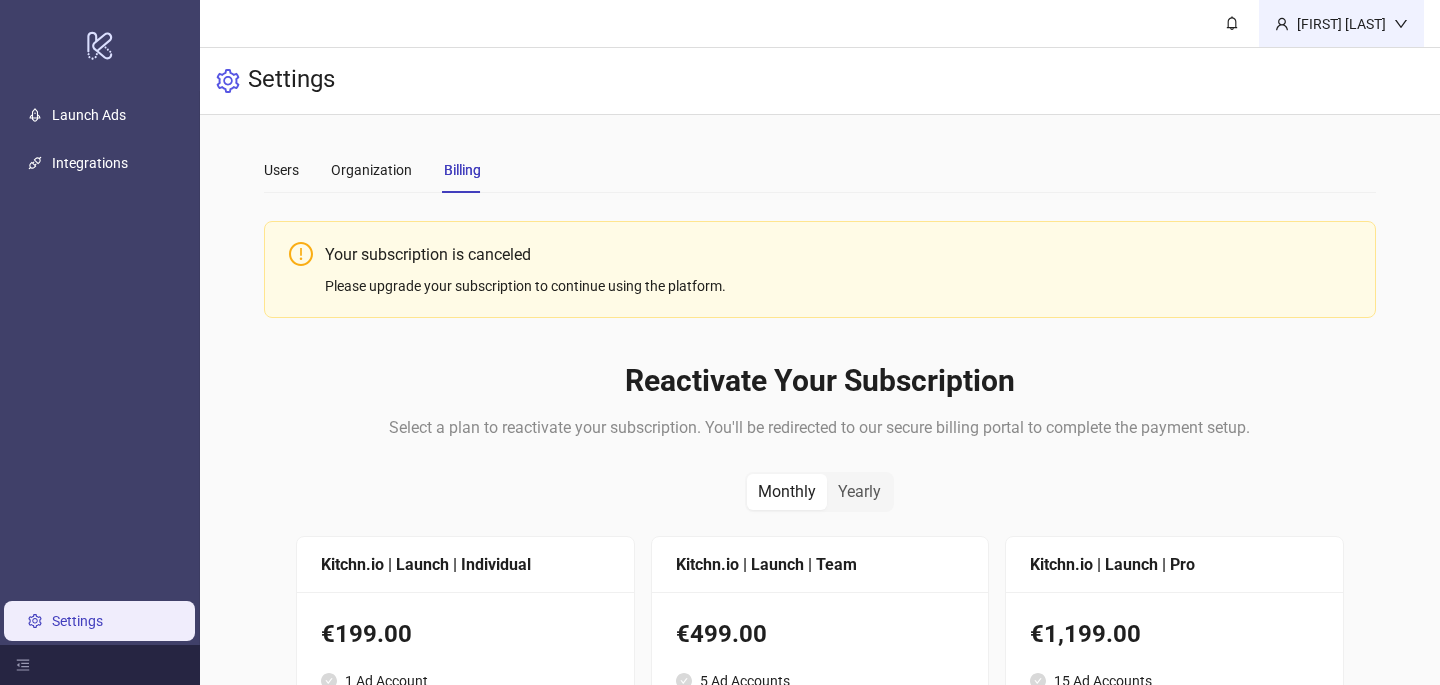 click on "[FIRST] [LAST]" at bounding box center (1341, 24) 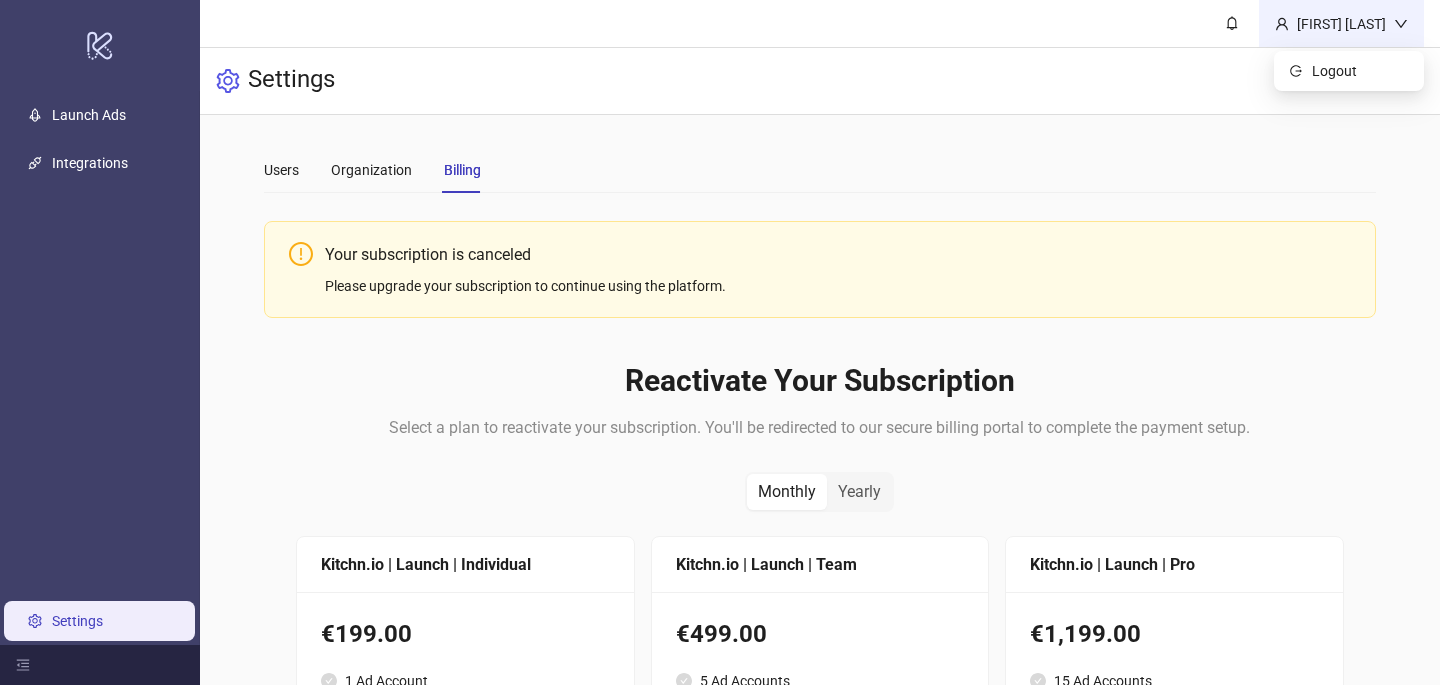 click on "[FIRST] [LAST]" at bounding box center [1341, 24] 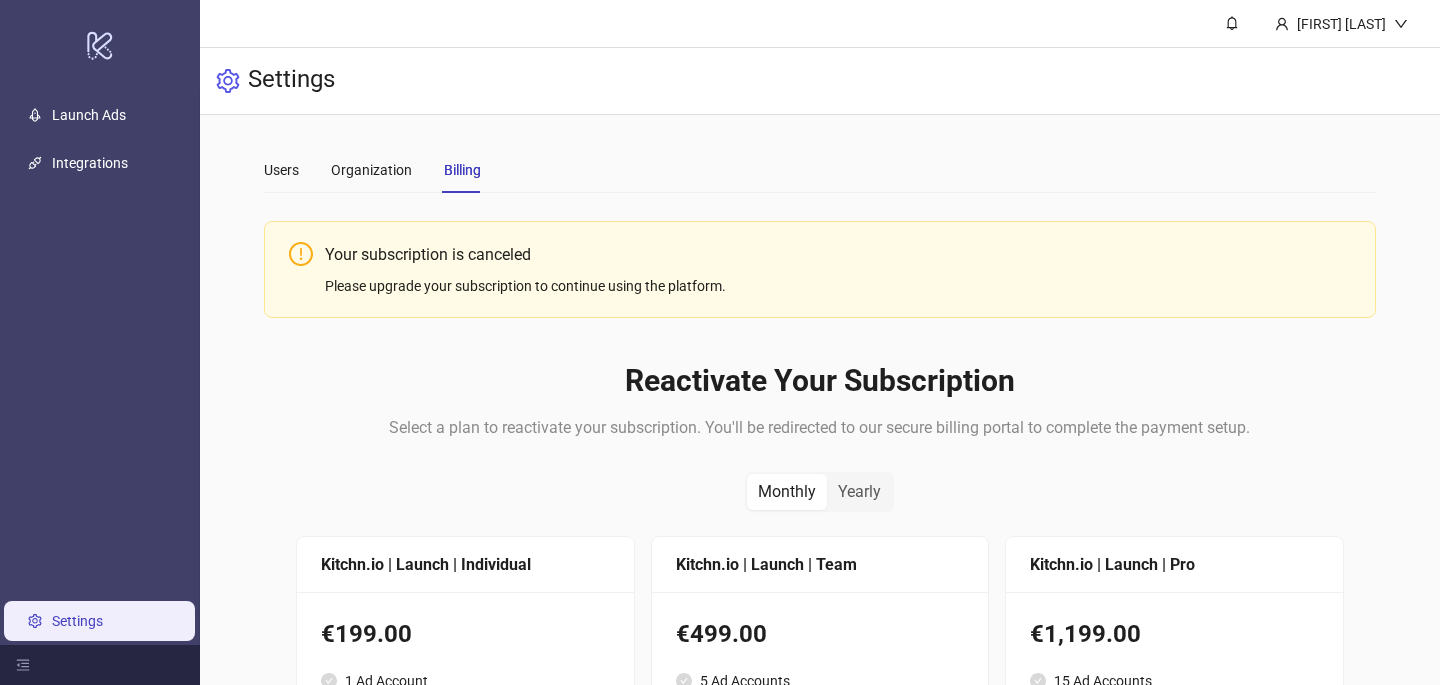click on "Your subscription is canceled Please upgrade your subscription to continue using the platform." at bounding box center (820, 269) 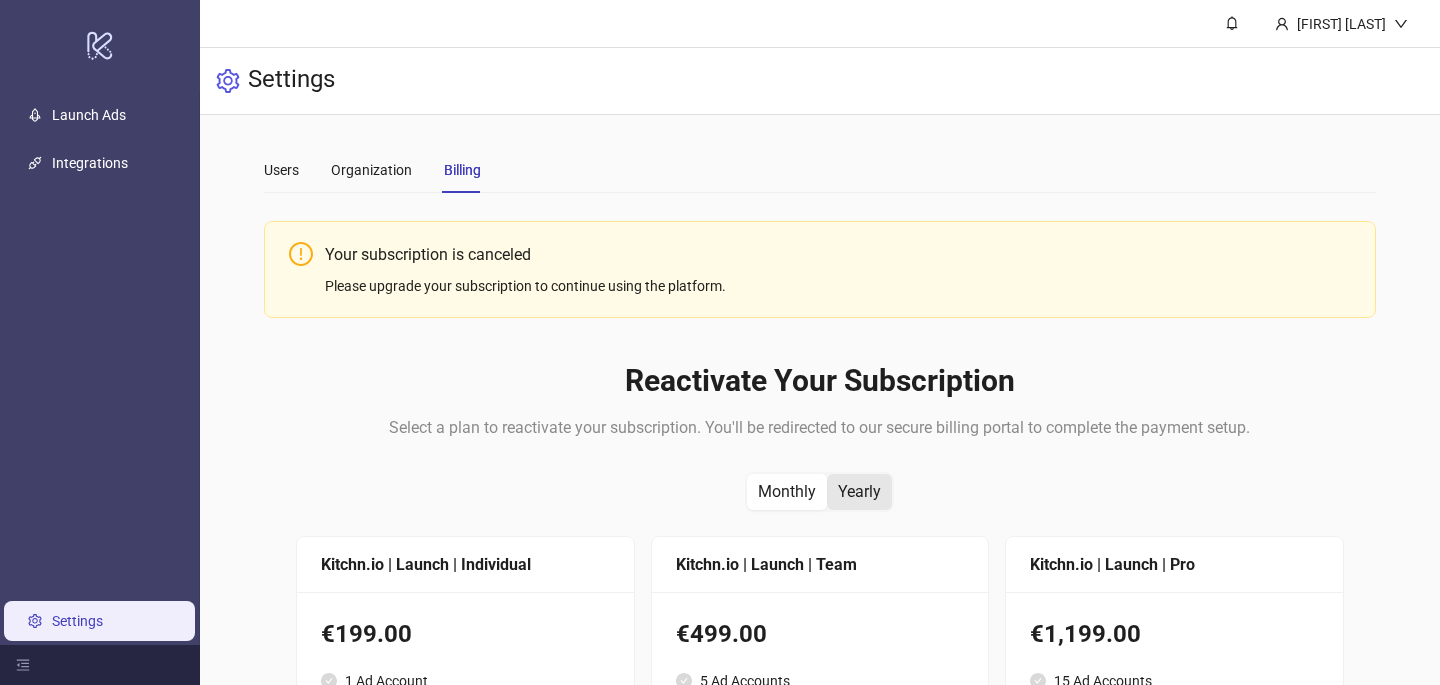 click on "Yearly" at bounding box center (787, 492) 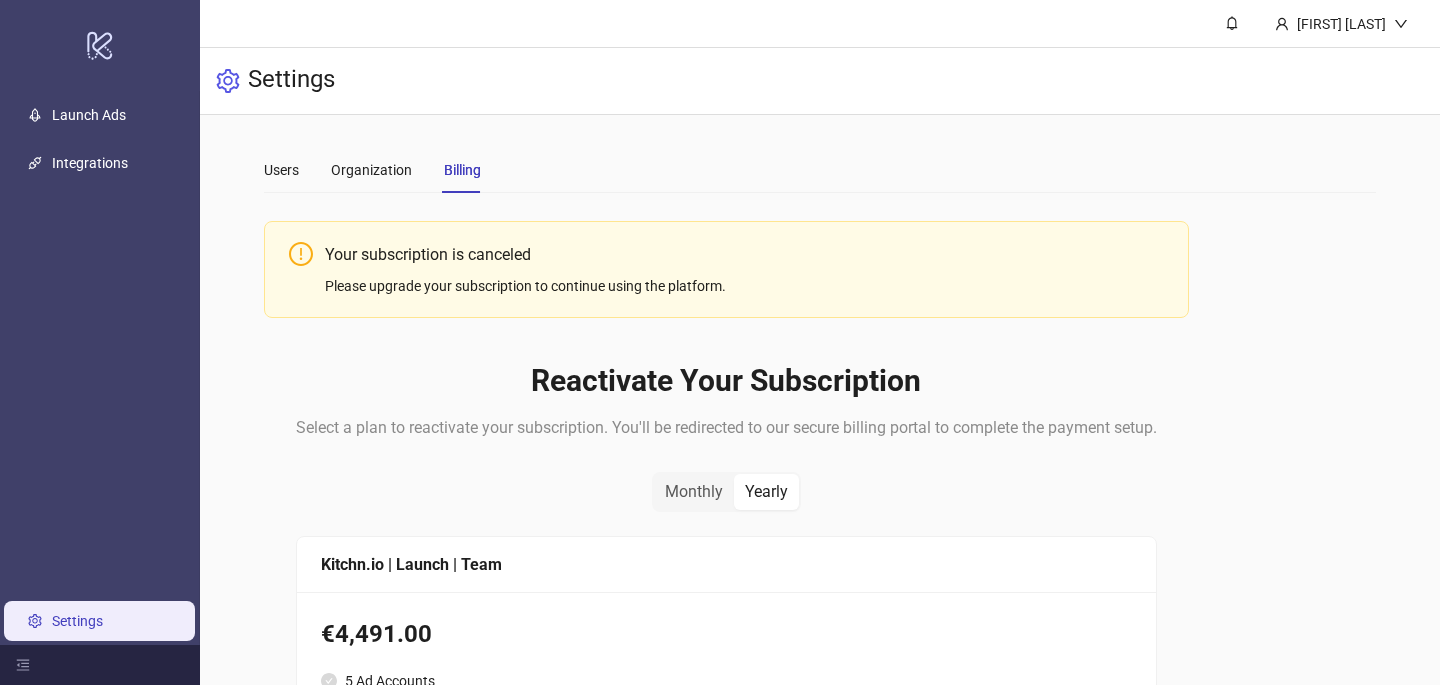 click on "Yearly" at bounding box center (766, 492) 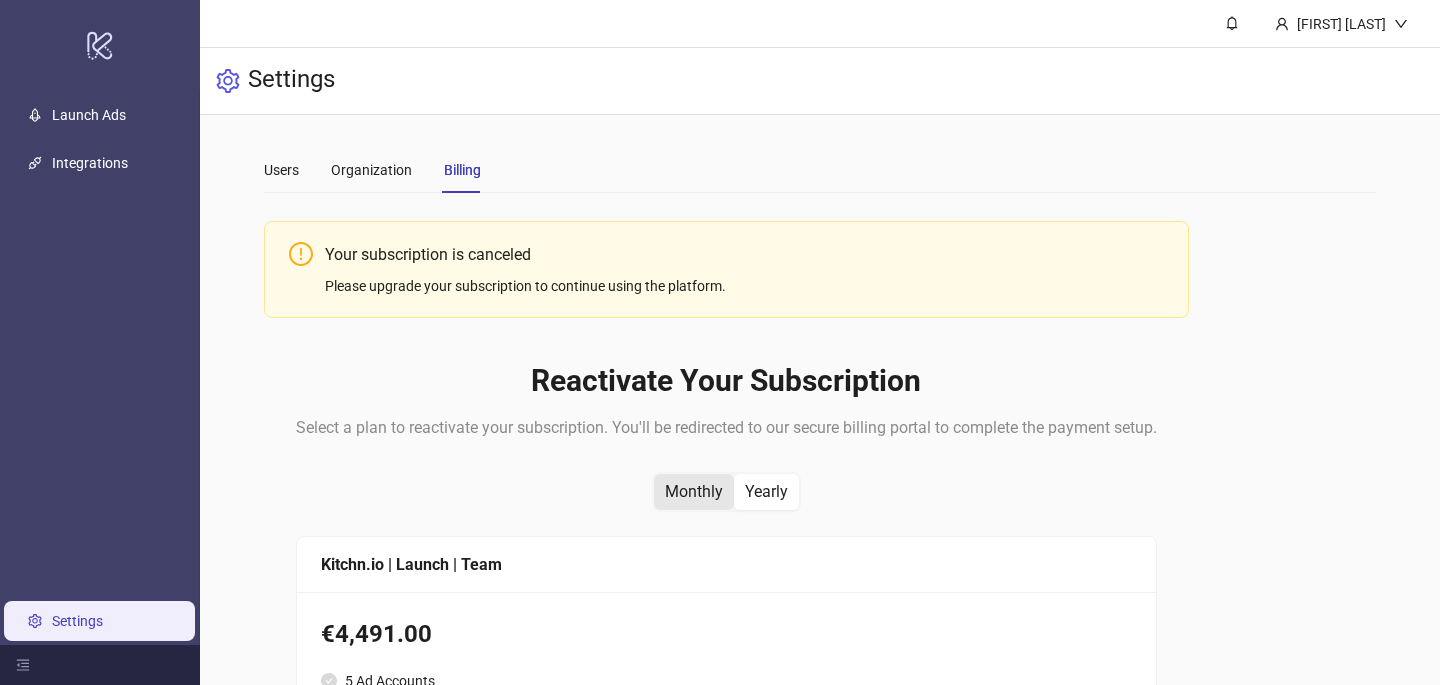 click on "Monthly" at bounding box center (694, 492) 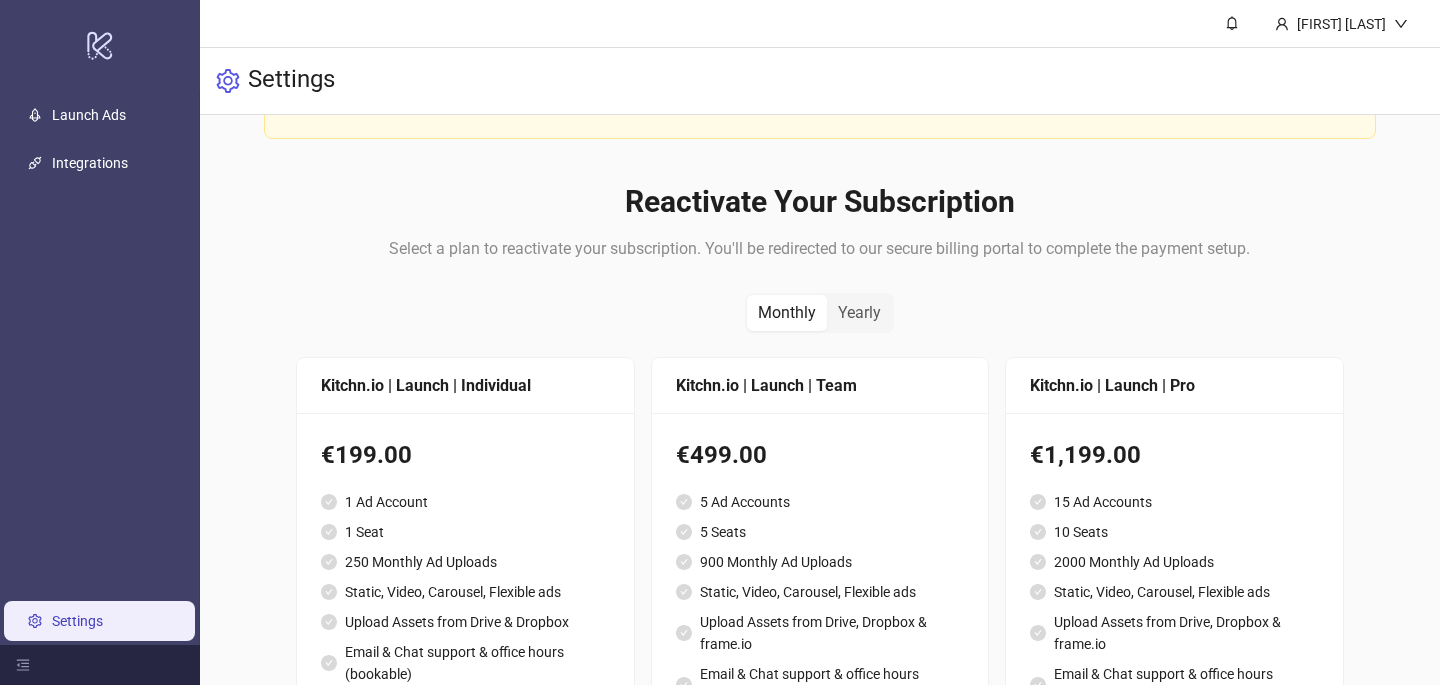 scroll, scrollTop: 0, scrollLeft: 0, axis: both 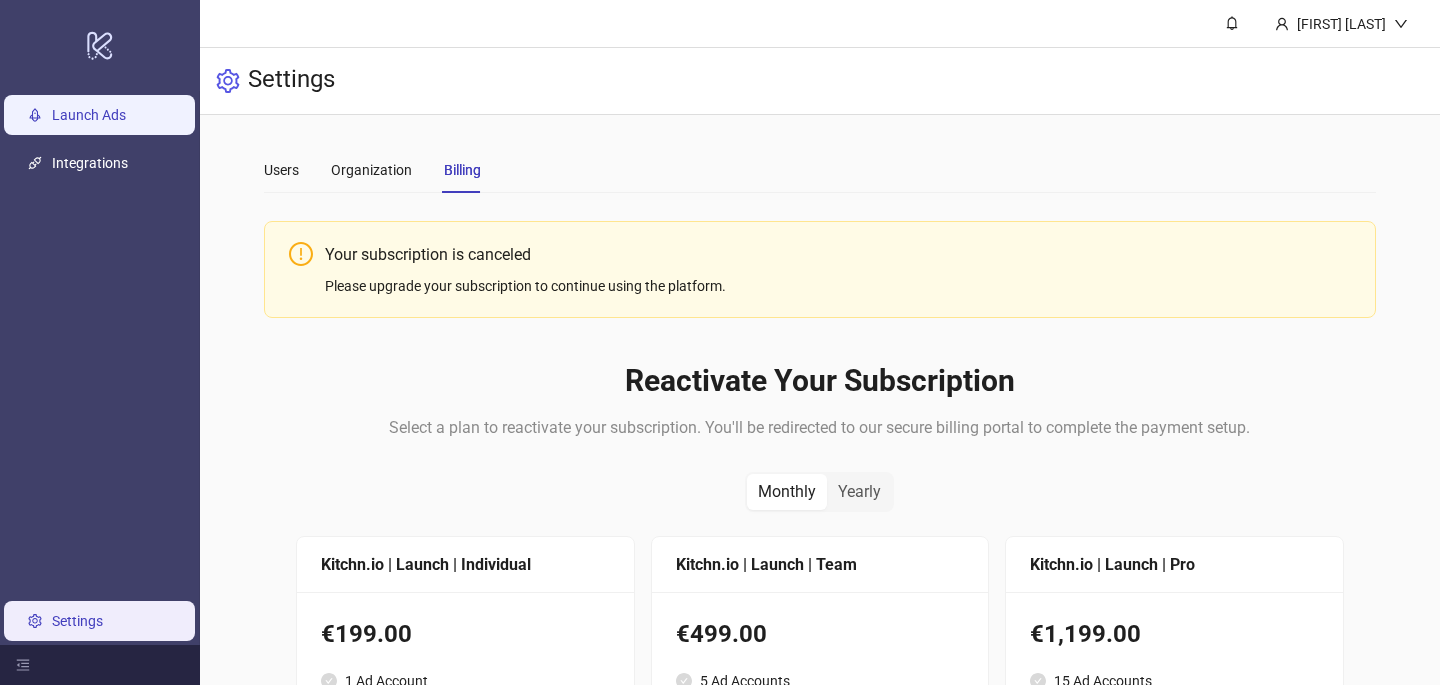 click on "Launch Ads" at bounding box center [89, 115] 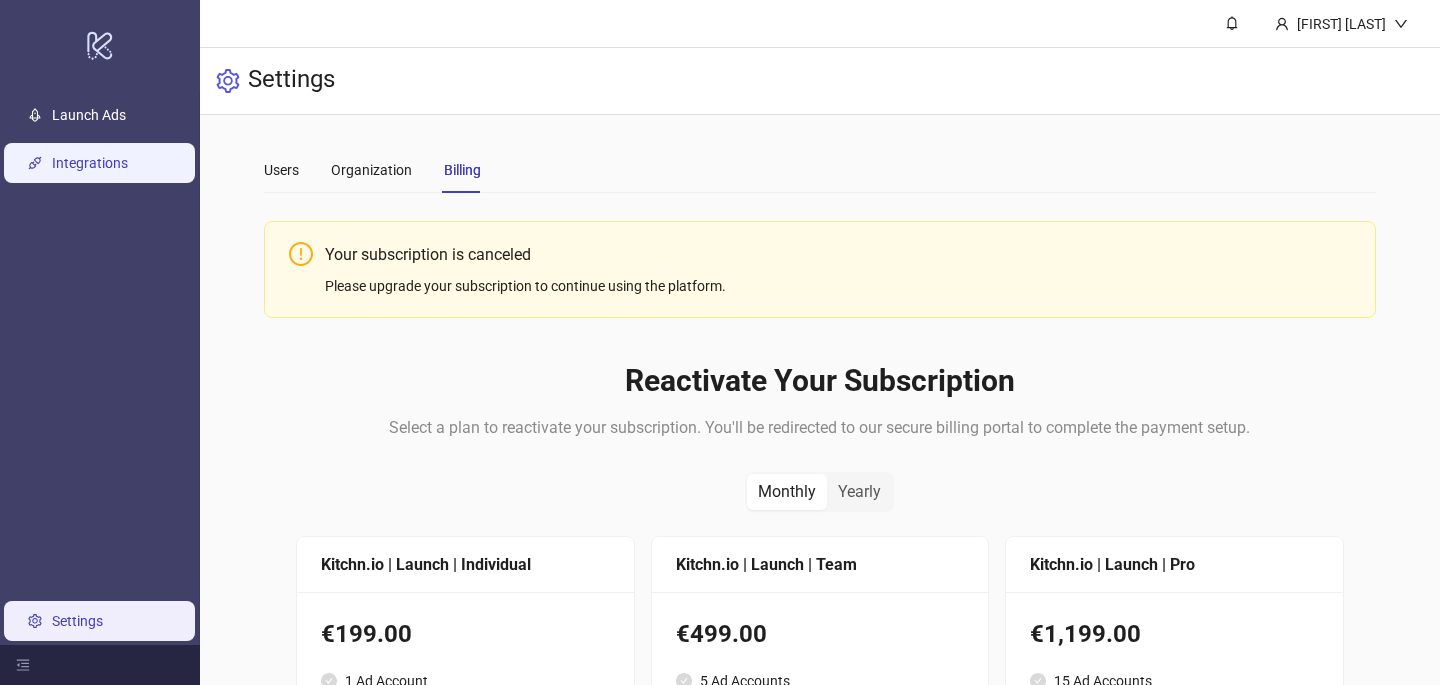 click on "Integrations" at bounding box center (90, 163) 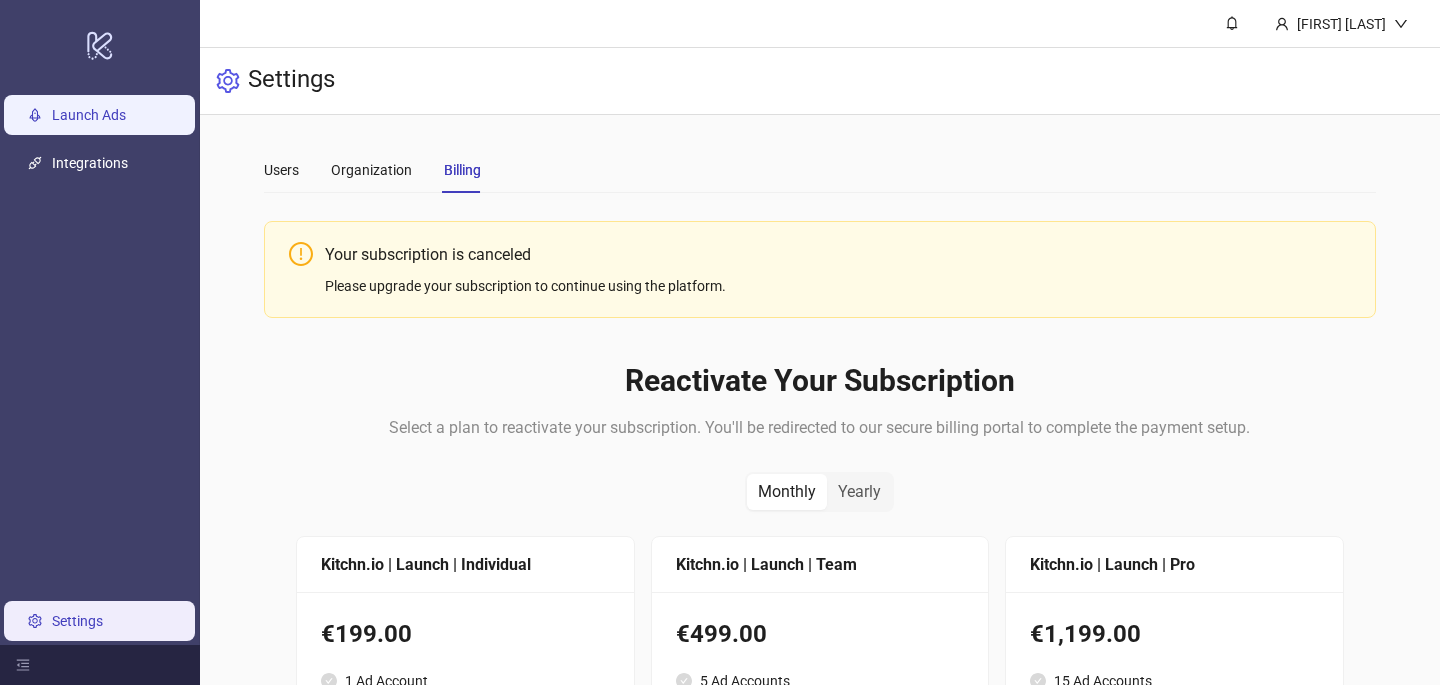 click on "Launch Ads" at bounding box center [89, 115] 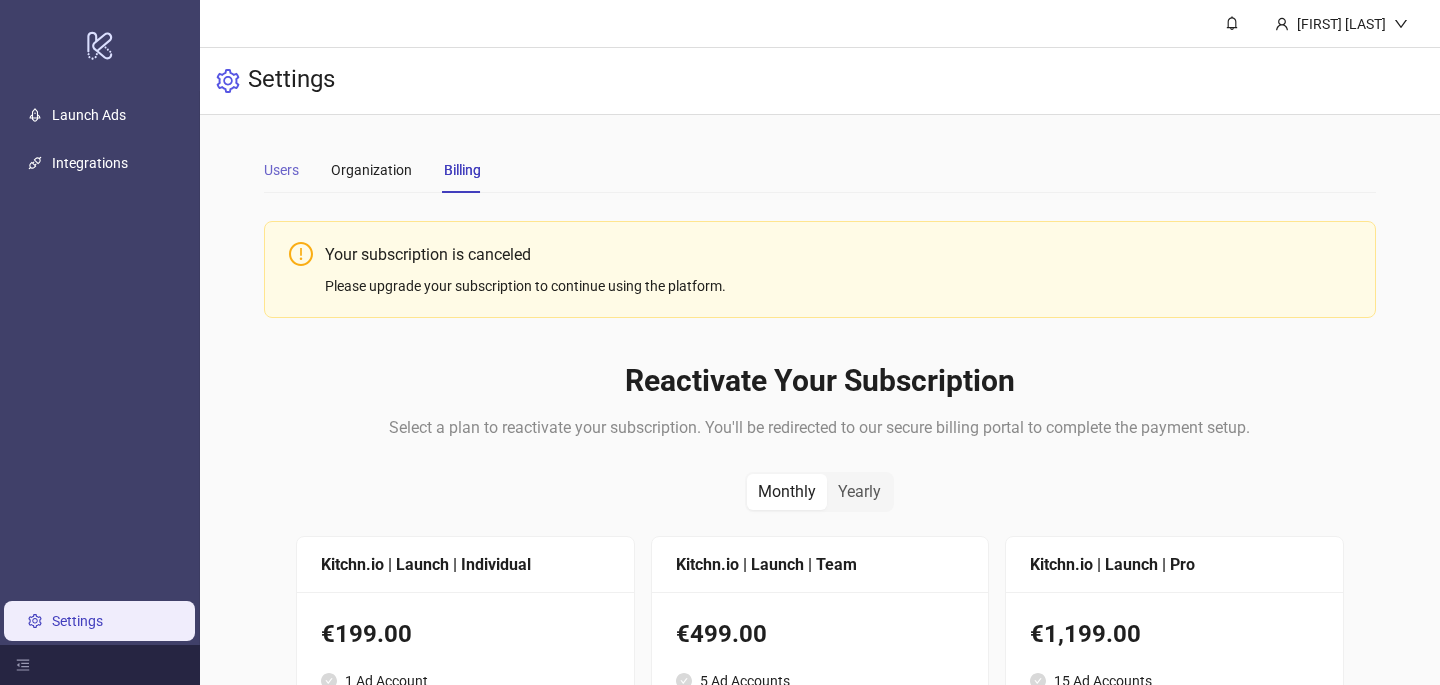 click on "Users" at bounding box center (281, 170) 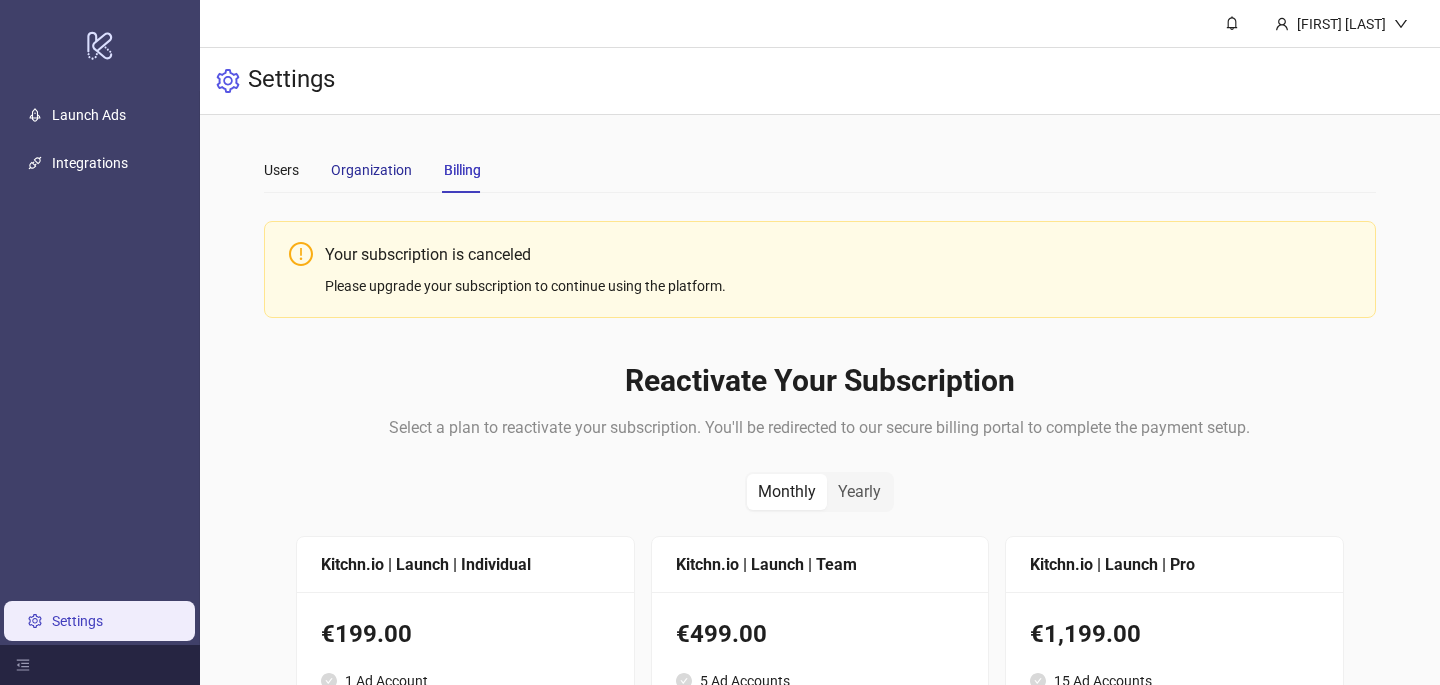 click on "Organization" at bounding box center (371, 170) 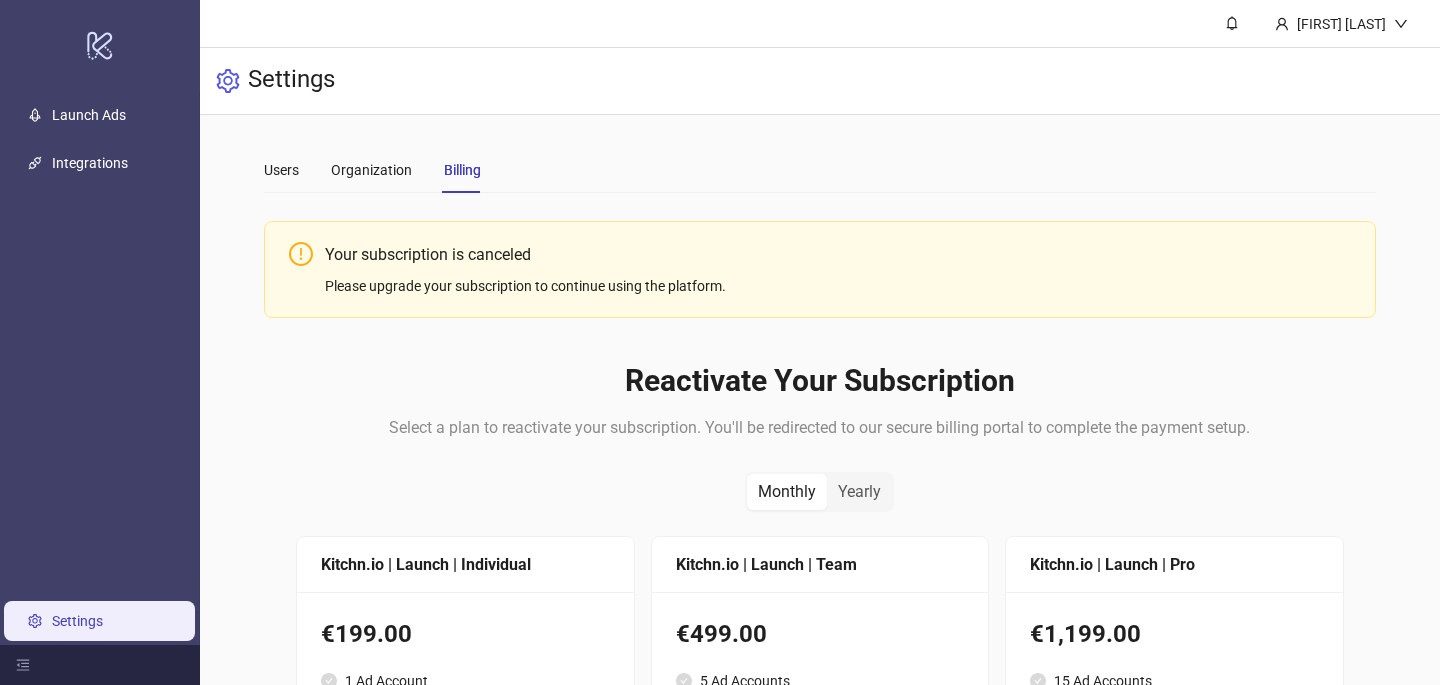 click on "Users Organization Billing Your subscription is canceled Please upgrade your subscription to continue using the platform. Reactivate Your Subscription Select a plan to reactivate your subscription. You'll be redirected to our secure billing portal to complete the payment setup. Monthly Yearly Kitchn.io | Launch | Individual €199.00 1 Ad Account 1 Seat 250 Monthly Ad Uploads Static, Video, Carousel, Flexible ads Upload Assets from Drive & Dropbox Email & Chat support & office hours (bookable) Kitchn.io | Launch | Team €499.00 5 Ad Accounts 5 Seats 900 Monthly Ad Uploads Static, Video, Carousel, Flexible ads Upload Assets from Drive, Dropbox & frame.io Email & Chat support & office hours (bookable) Kitchn.io | Launch | Pro €1,199.00 15 Ad Accounts 10 Seats 2000 Monthly Ad Uploads Static, Video, Carousel, Flexible ads Upload Assets from Drive, Dropbox & frame.io Email & Chat support & office hours (bookable) Continue to Payment Setup" at bounding box center [820, 623] 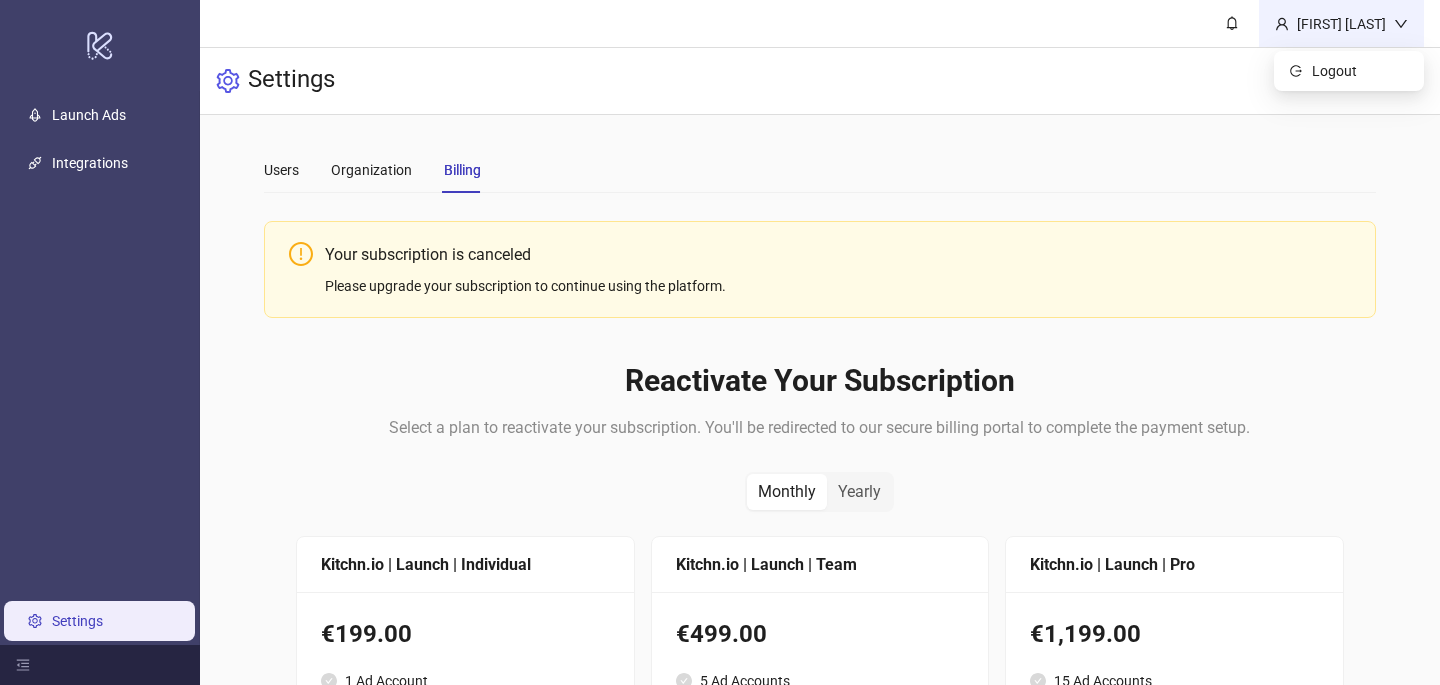 click on "Ann Pauline Tolentino" at bounding box center [1341, 24] 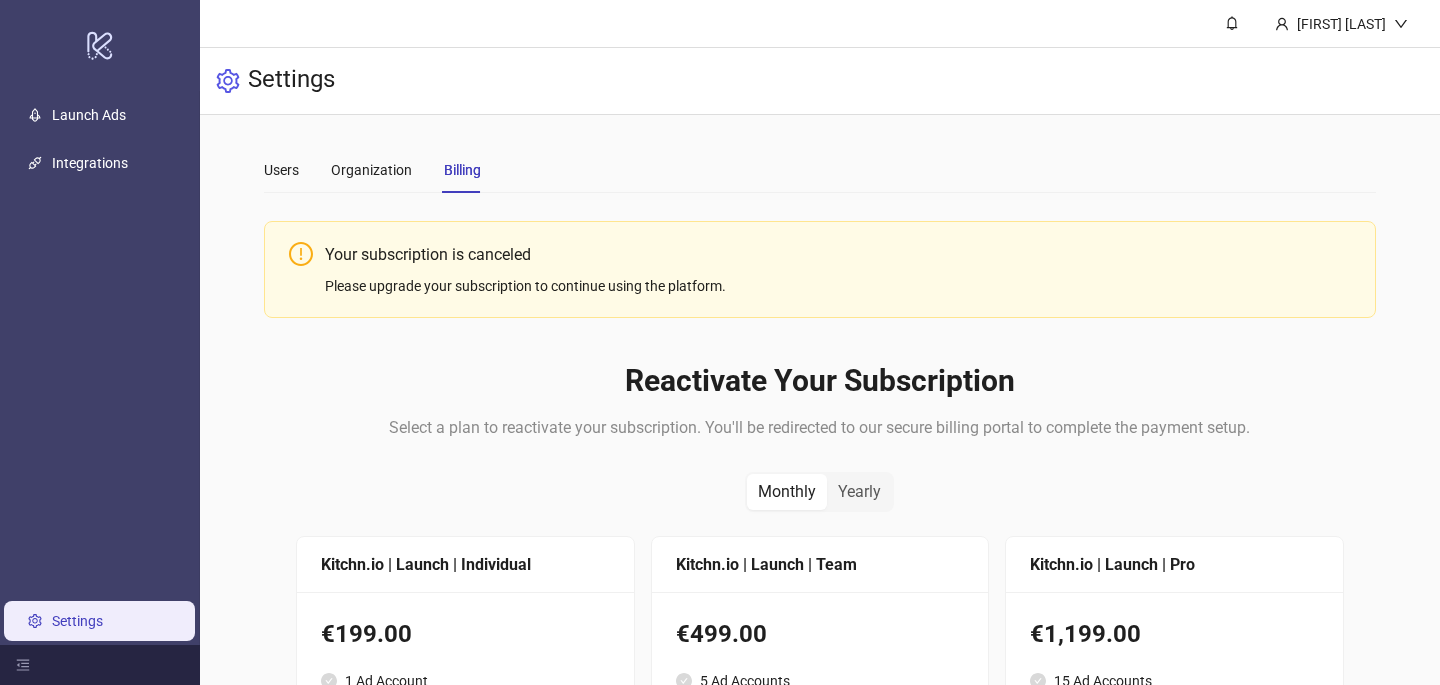 click on "Settings" at bounding box center [820, 81] 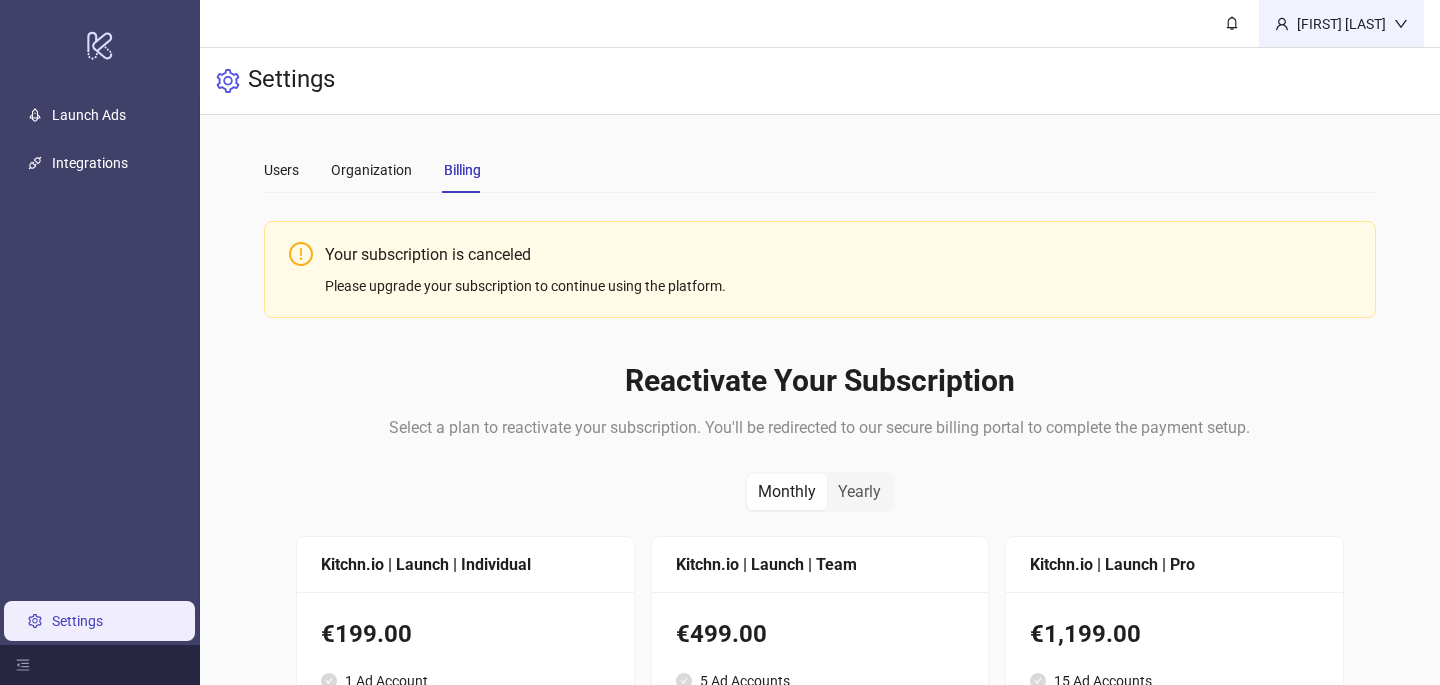 click on "Ann Pauline Tolentino" at bounding box center [1341, 24] 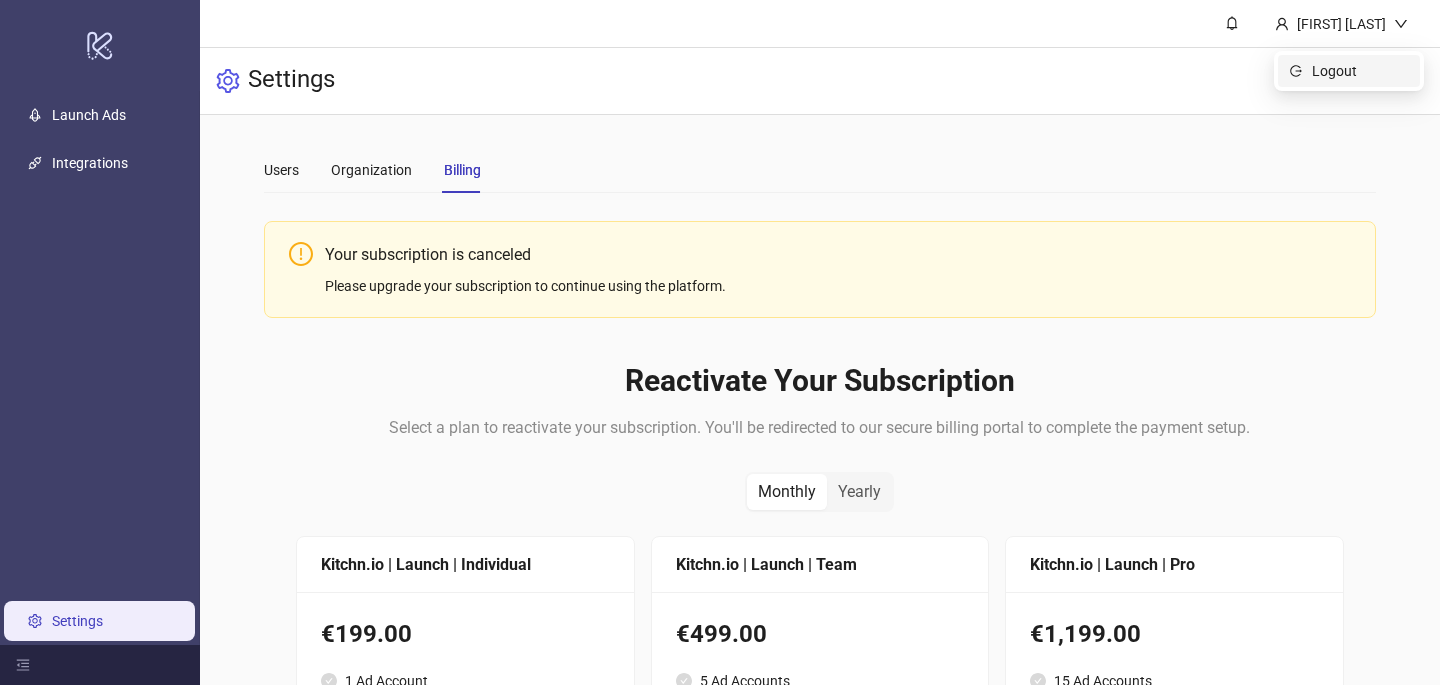 click on "Logout" at bounding box center [1360, 71] 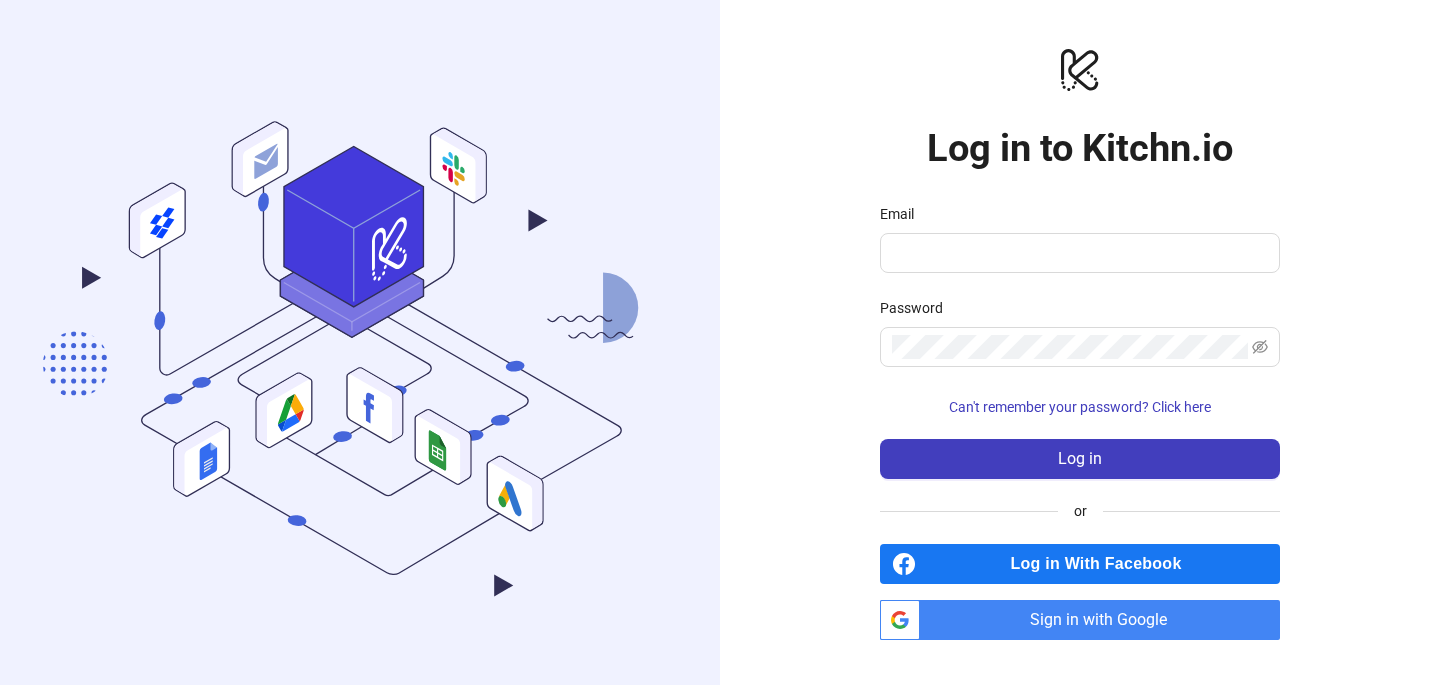 click on "Sign in with Google" at bounding box center [1104, 620] 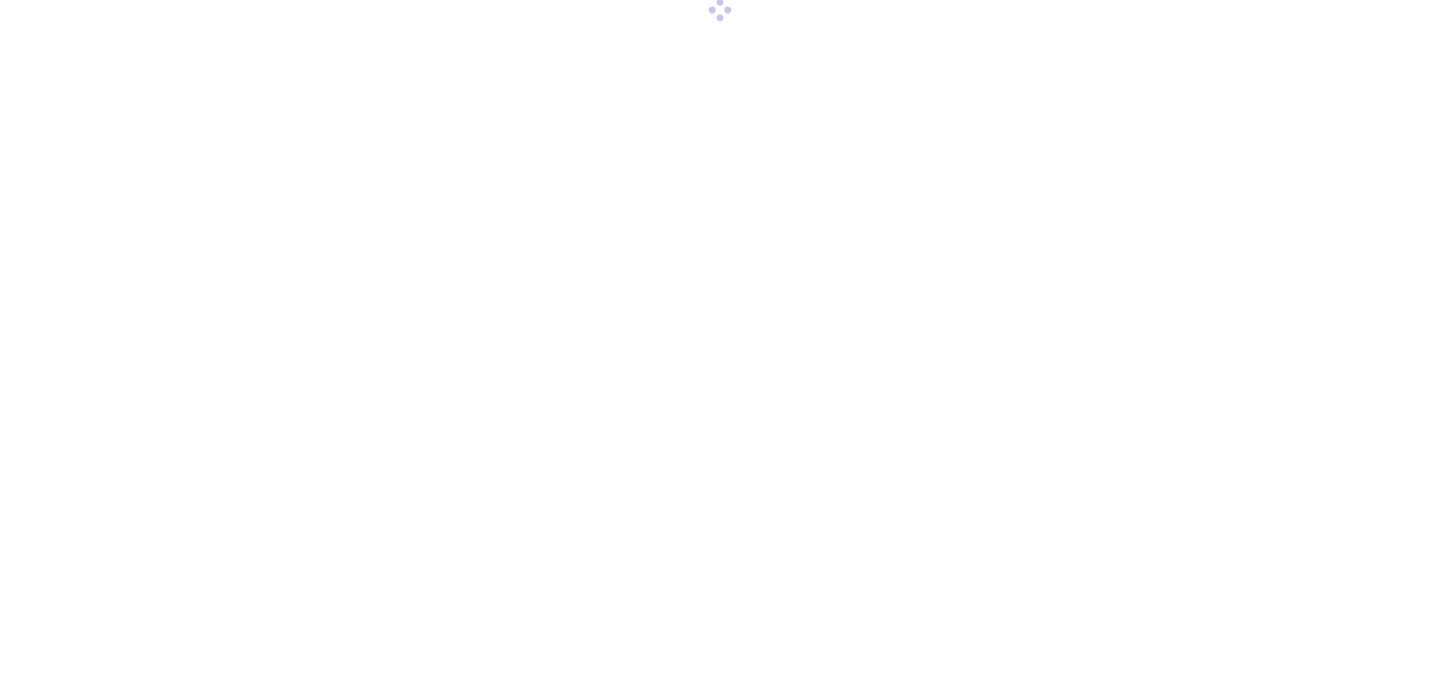 scroll, scrollTop: 0, scrollLeft: 0, axis: both 